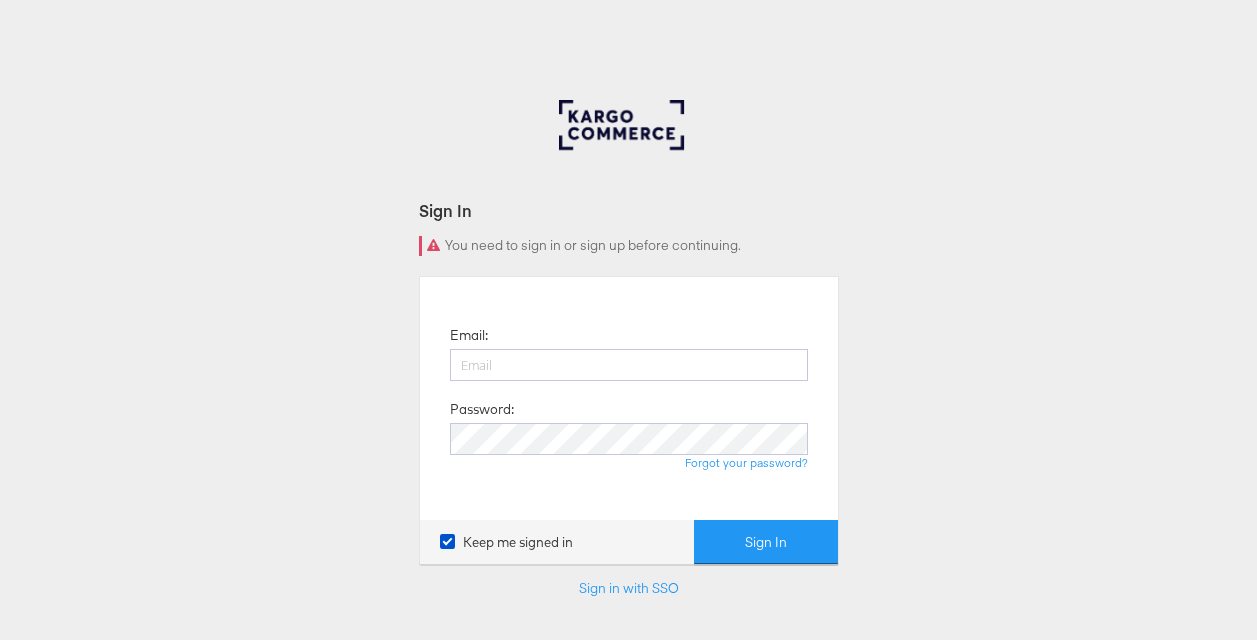 scroll, scrollTop: 0, scrollLeft: 0, axis: both 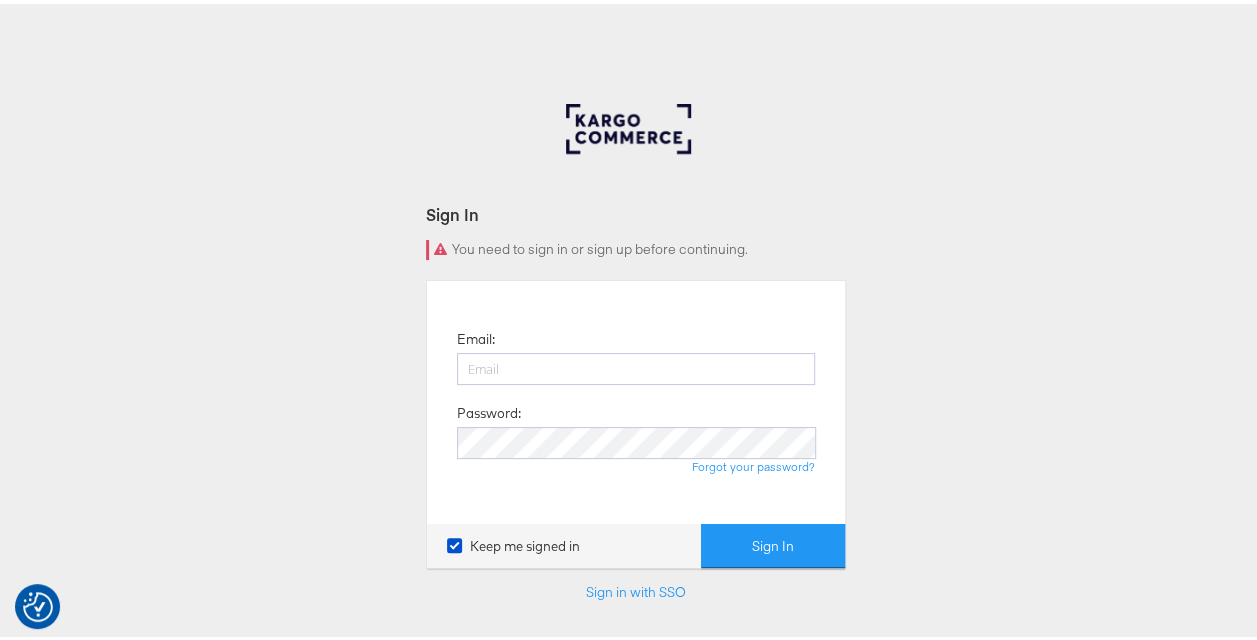 type on "n" 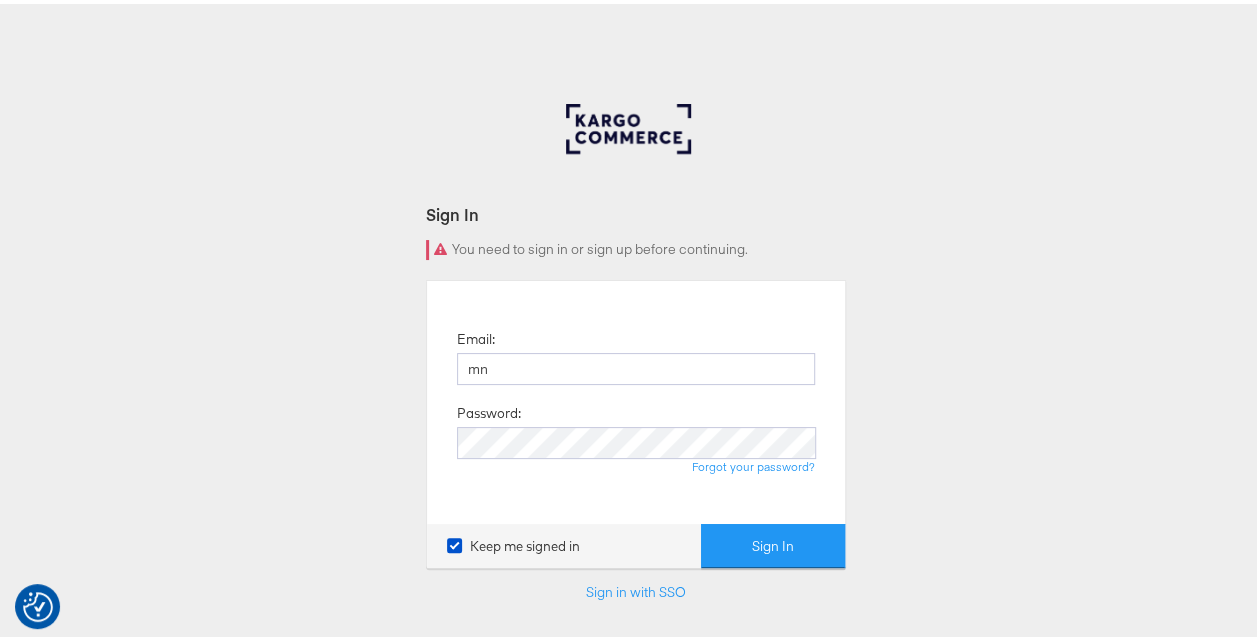 type on "[EMAIL_ADDRESS][DOMAIN_NAME]" 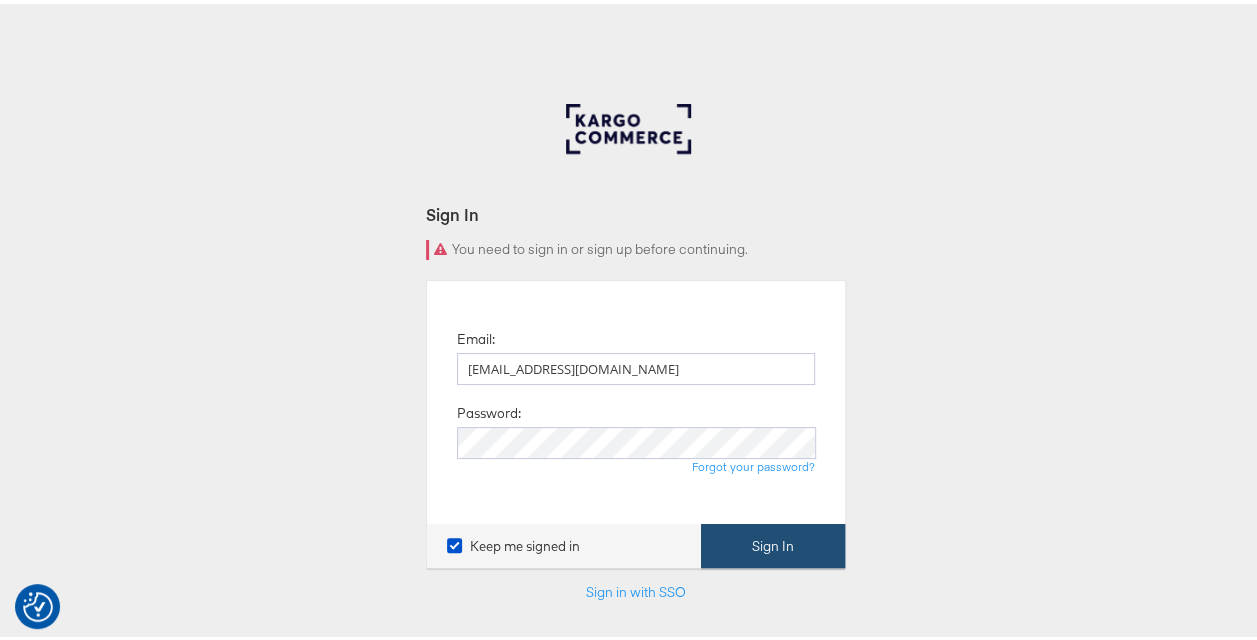 click on "Sign In" at bounding box center (773, 542) 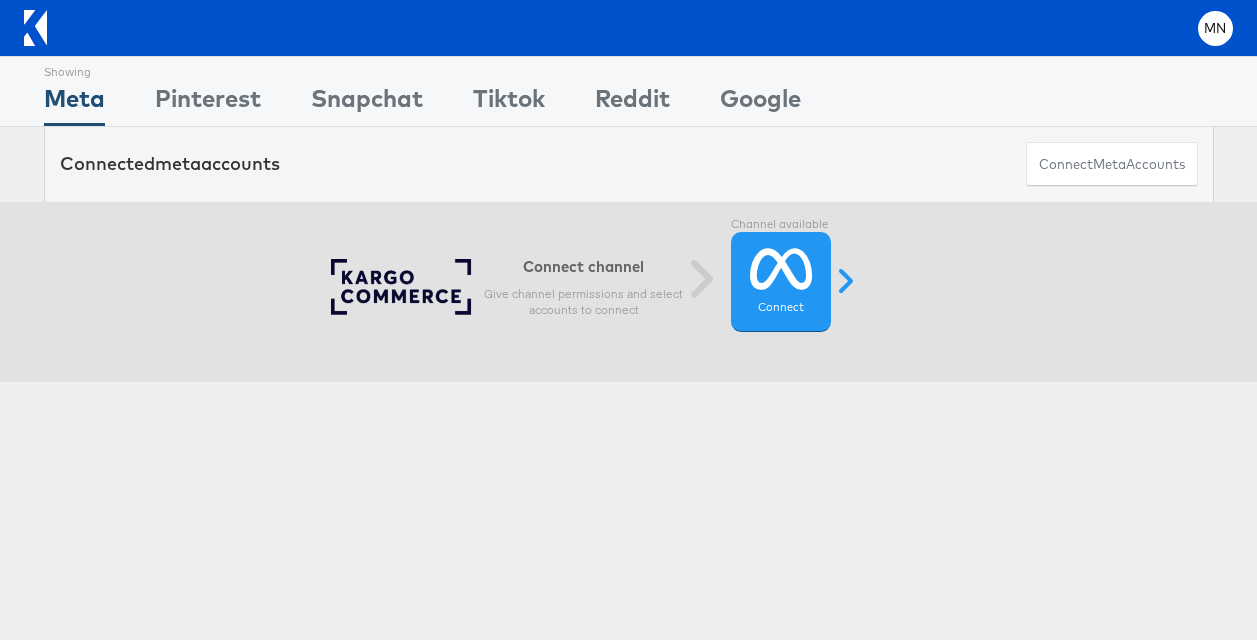 scroll, scrollTop: 0, scrollLeft: 0, axis: both 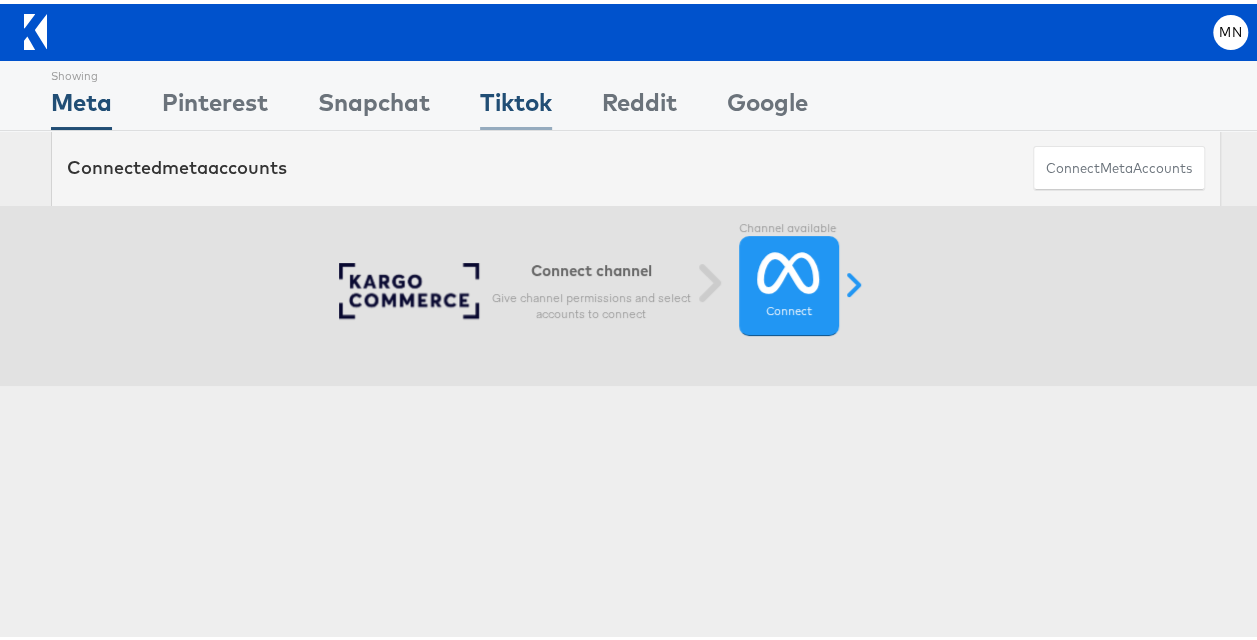 click on "Tiktok" at bounding box center (516, 103) 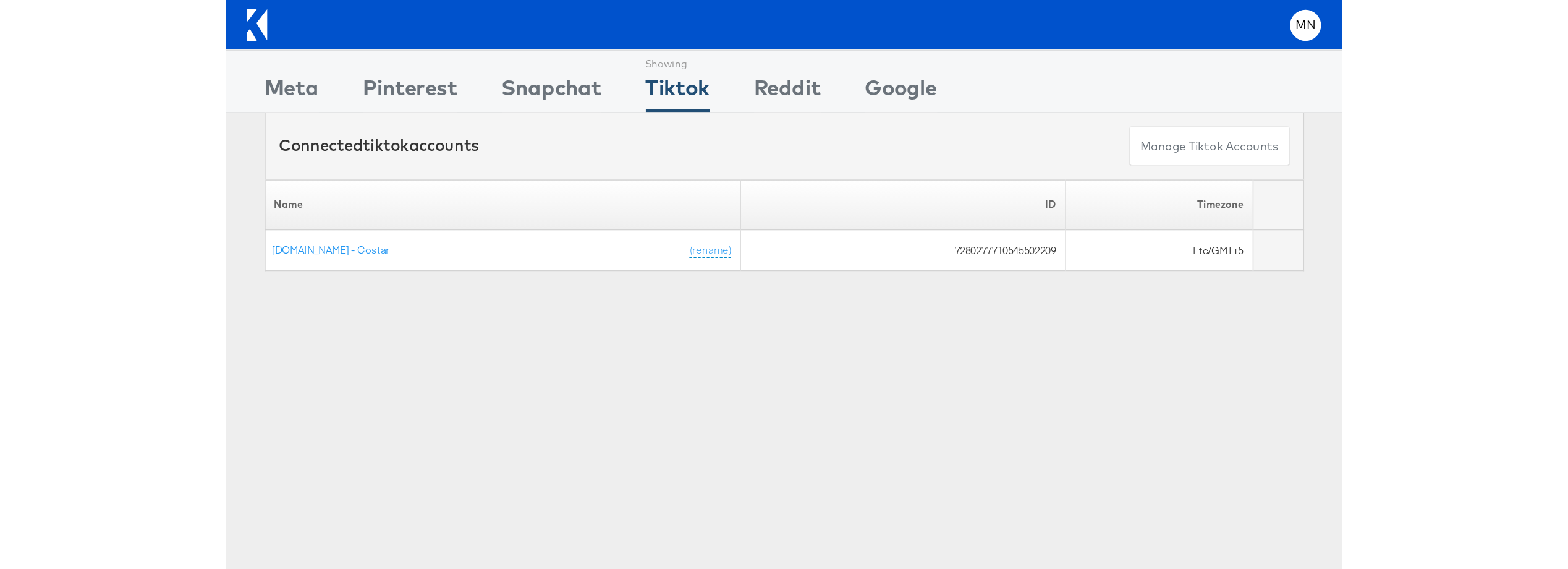 scroll, scrollTop: 0, scrollLeft: 0, axis: both 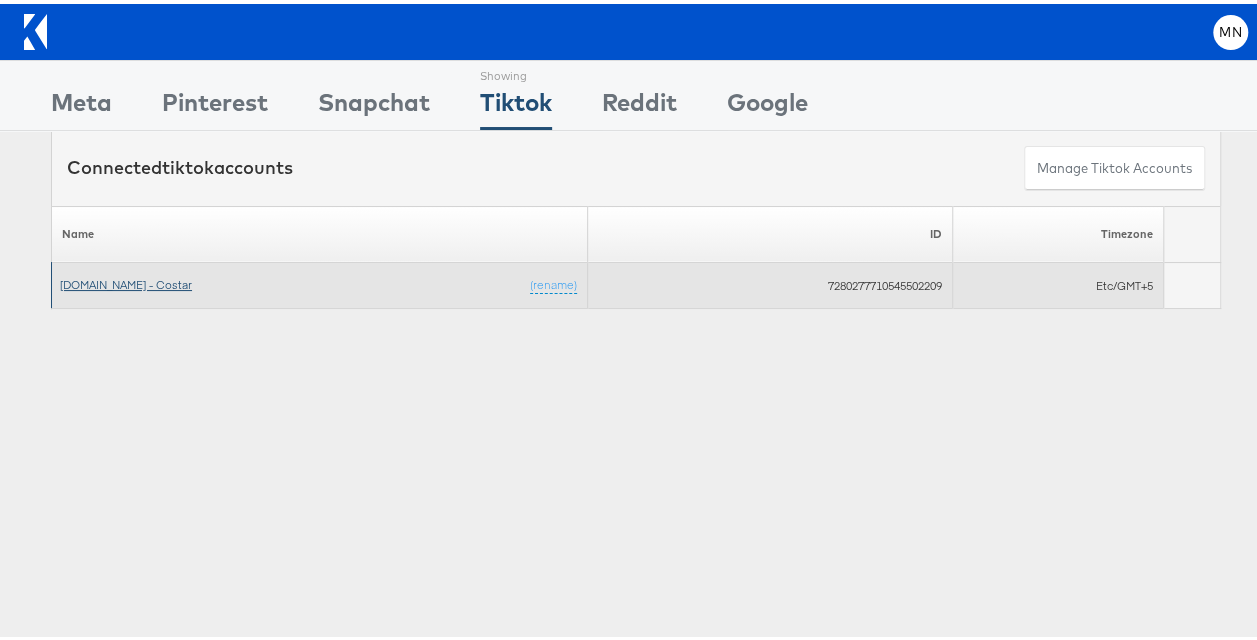 click on "Apartments.com - Costar" at bounding box center [126, 280] 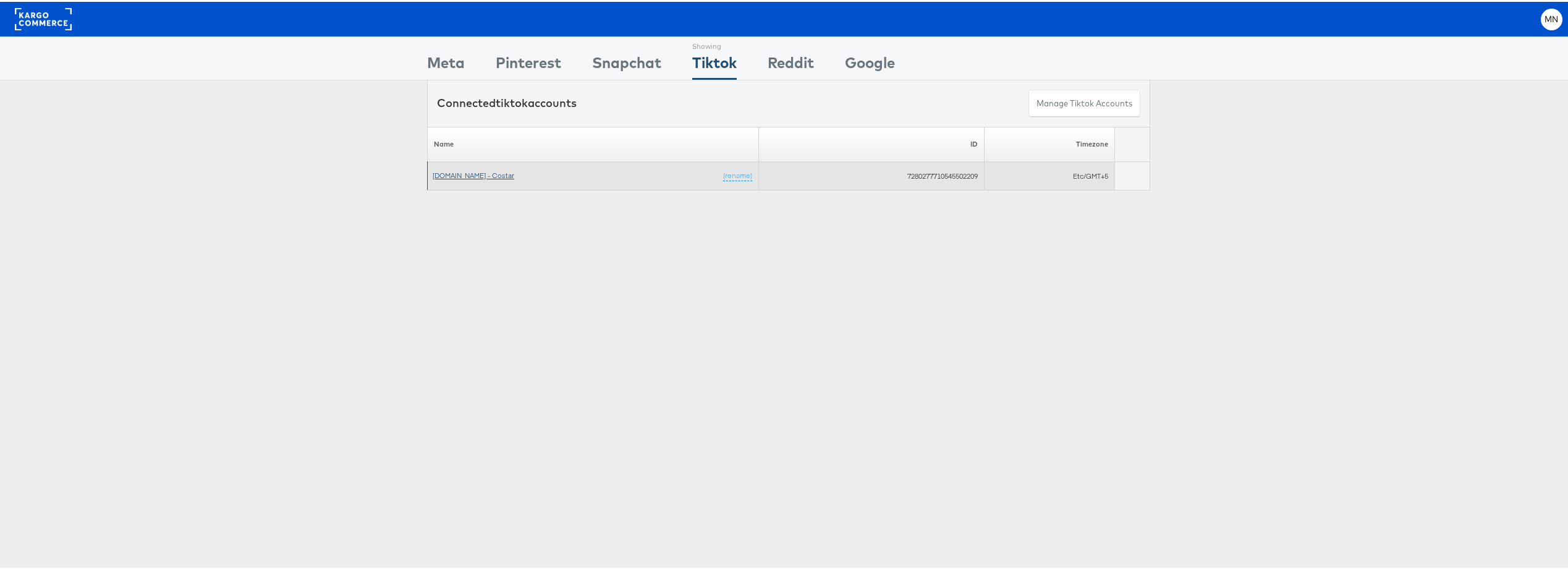 click on "Apartments.com - Costar" at bounding box center [473, 173] 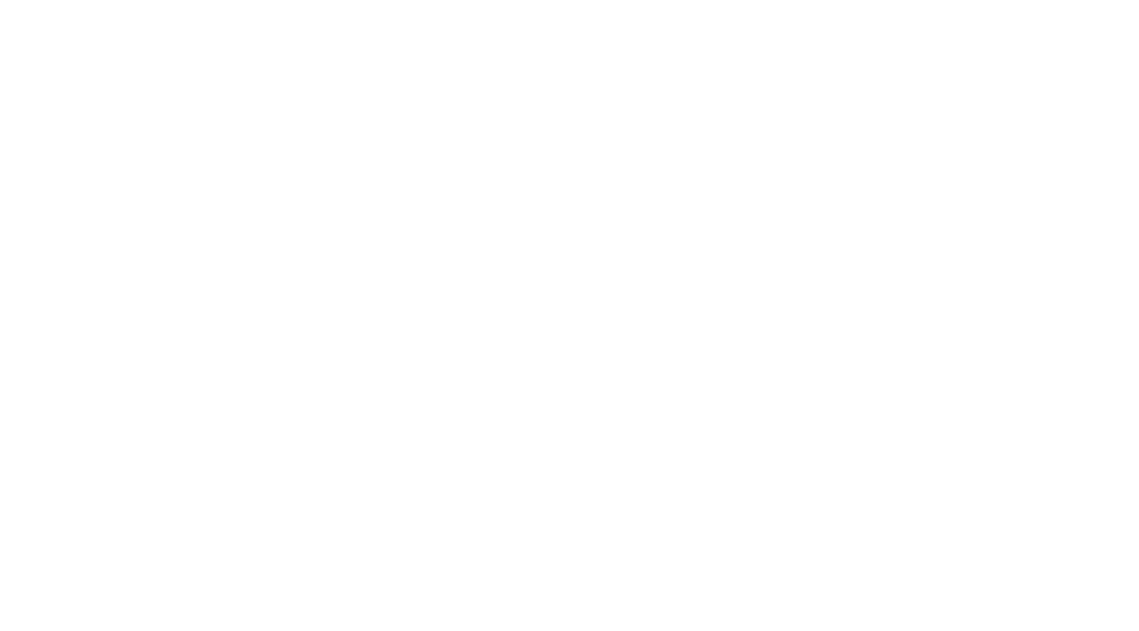scroll, scrollTop: 0, scrollLeft: 0, axis: both 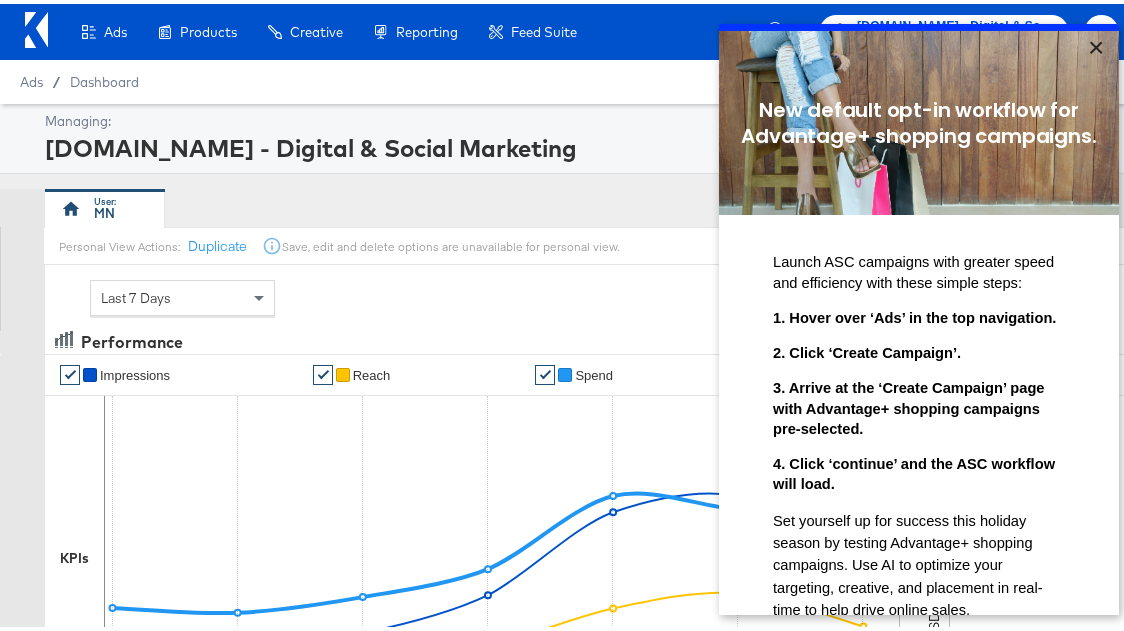 click on "×" at bounding box center [1095, 49] 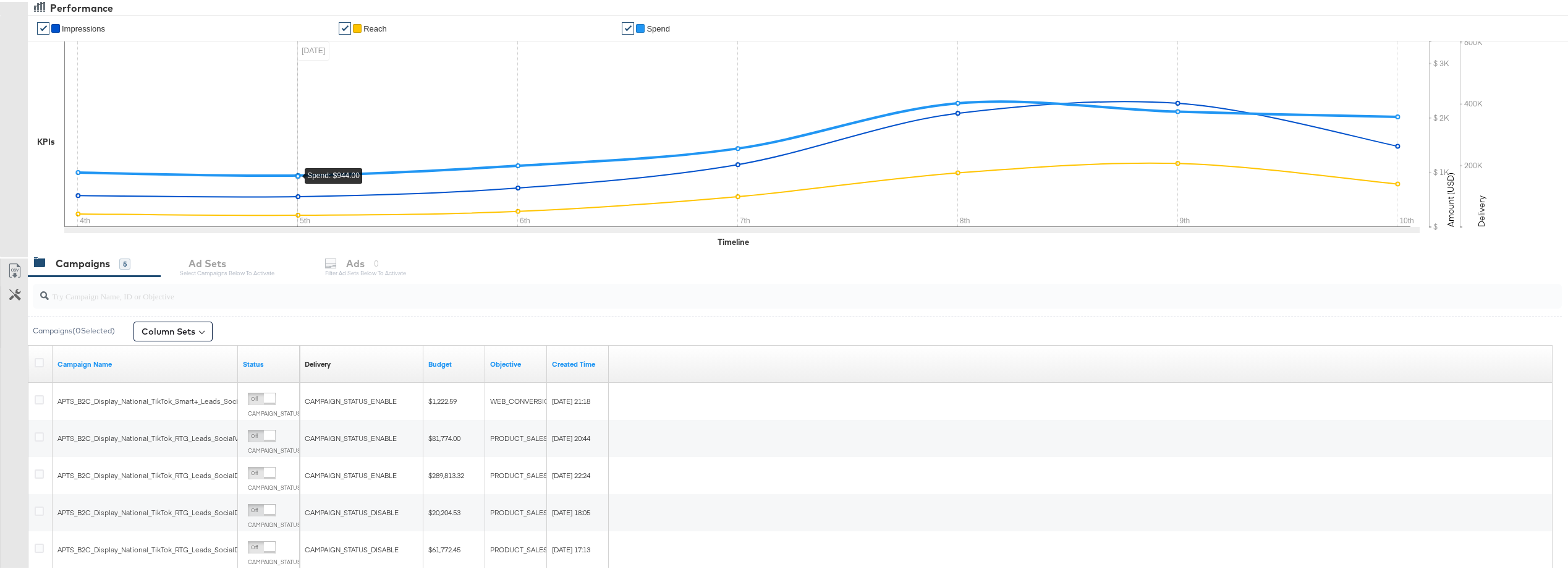 scroll, scrollTop: 247, scrollLeft: 0, axis: vertical 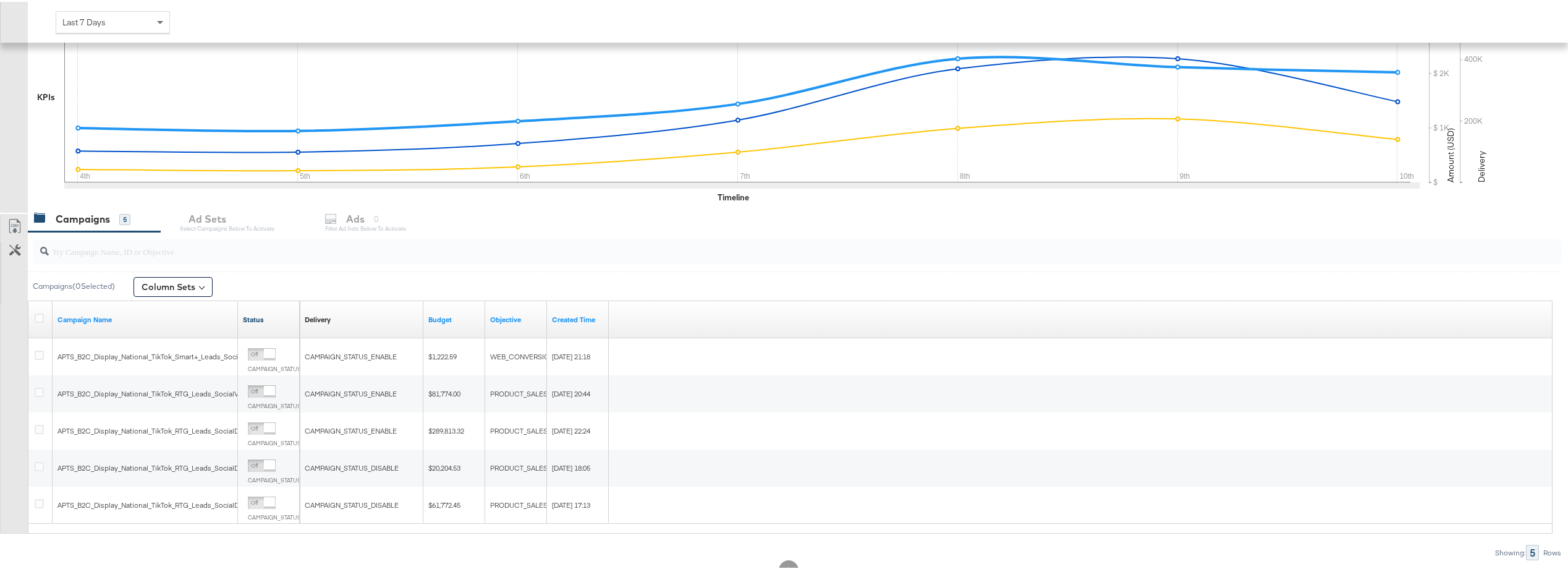click on "Status" at bounding box center (269, 318) 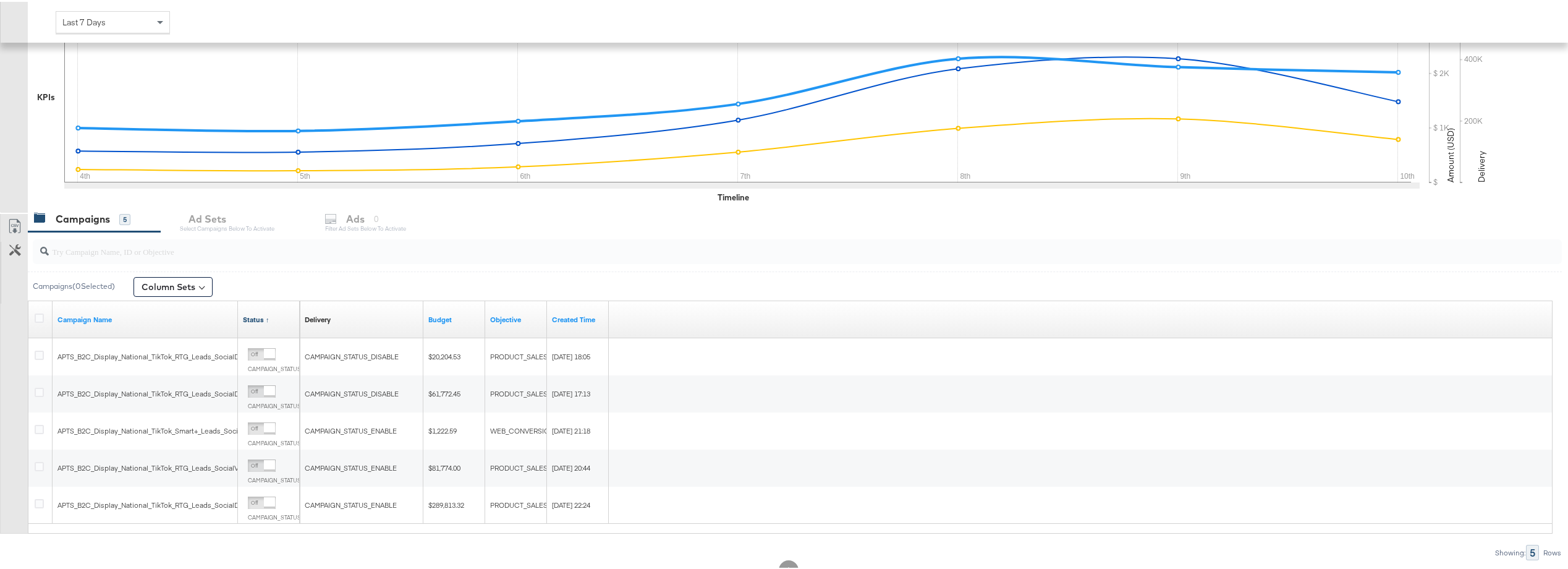 click on "Status   ↑" at bounding box center (269, 318) 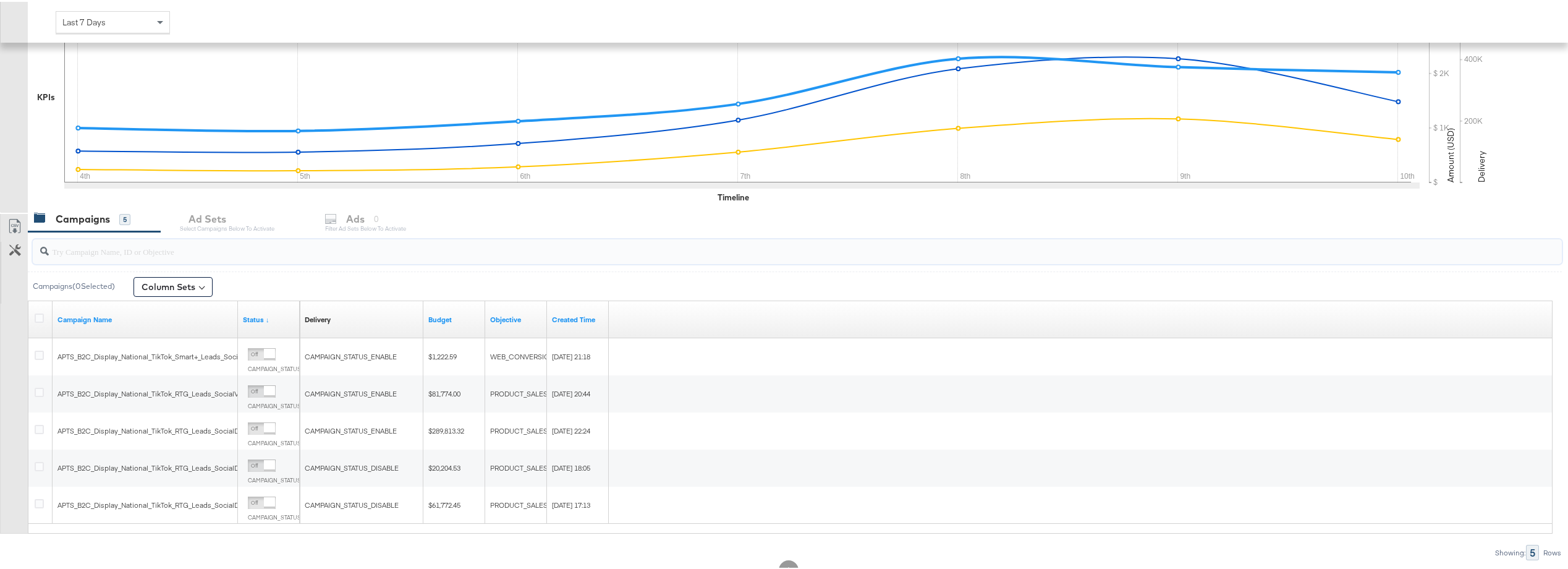 click at bounding box center [734, 244] 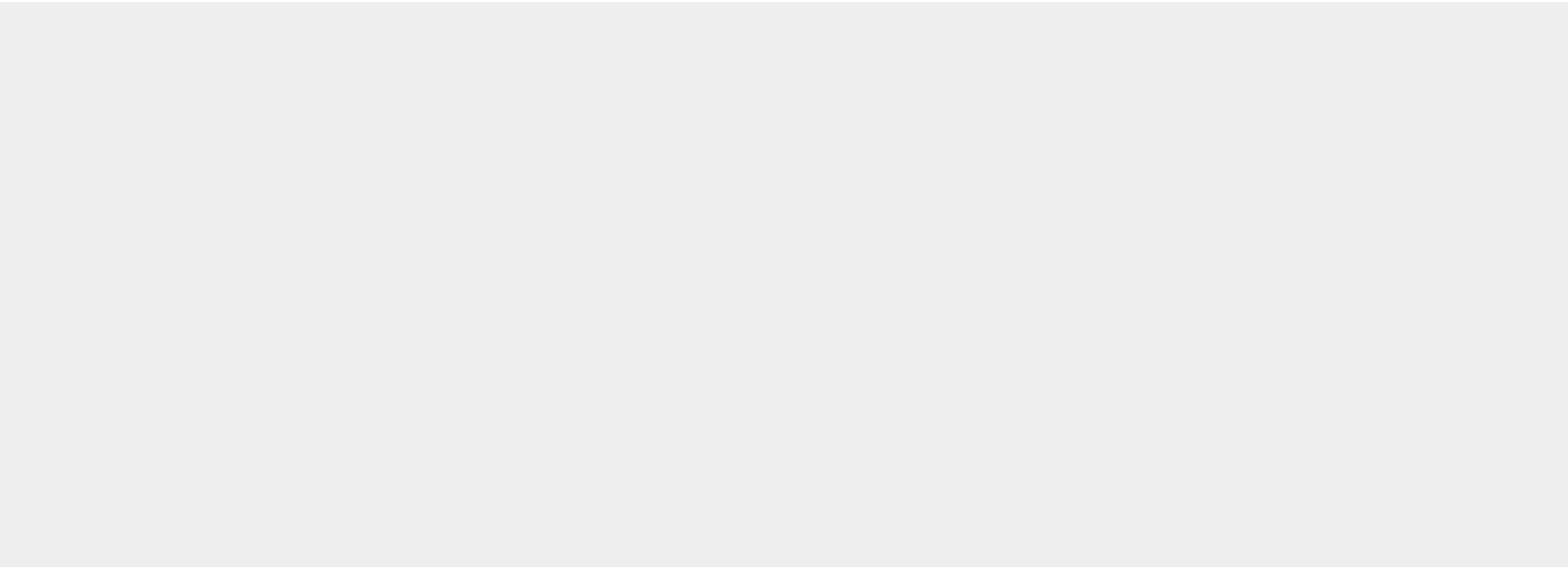 scroll, scrollTop: 0, scrollLeft: 0, axis: both 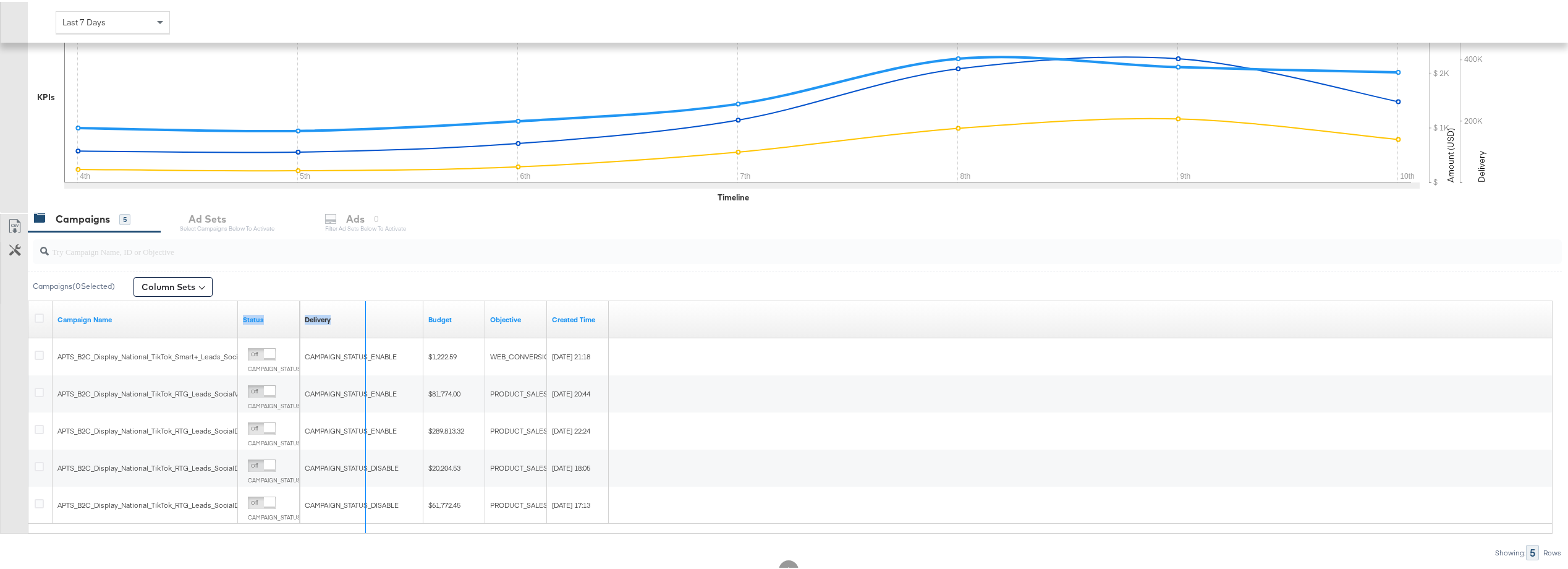 drag, startPoint x: 296, startPoint y: 325, endPoint x: 362, endPoint y: 325, distance: 66 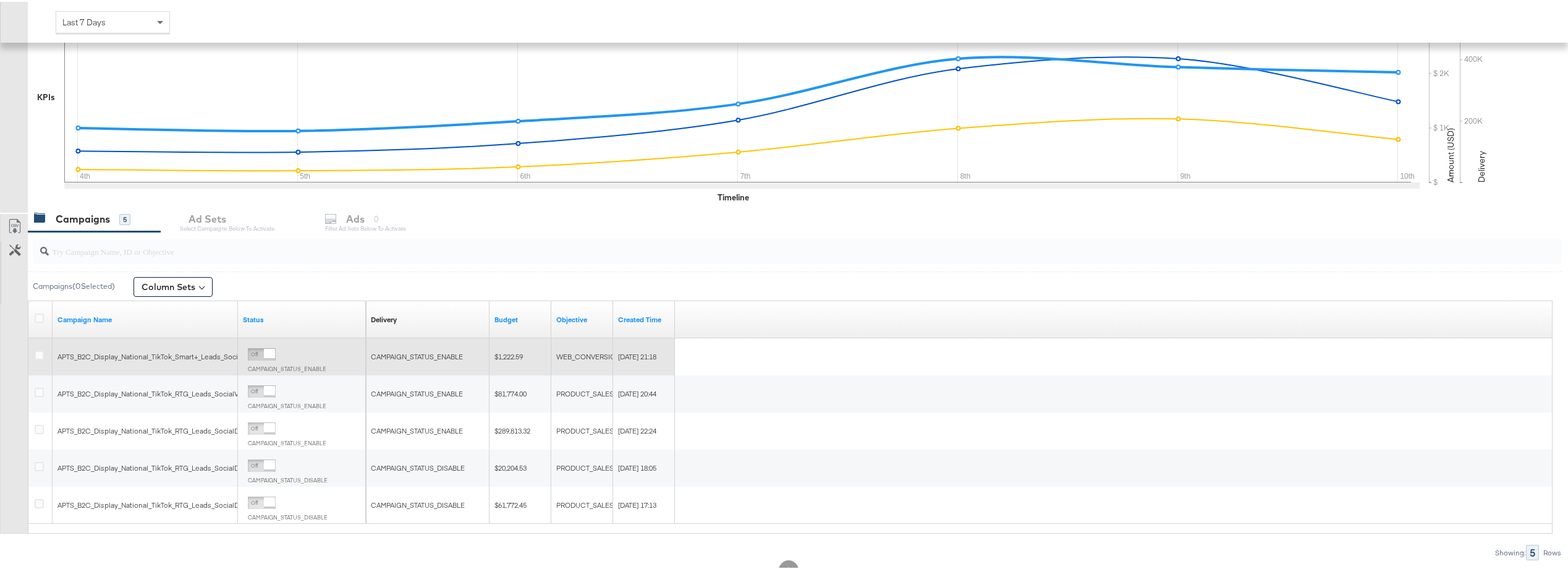 click on "CAMPAIGN_STATUS_ENABLE   $1,222.59   WEB_CONVERSIONS   [DATE] 21:18" at bounding box center [959, 355] 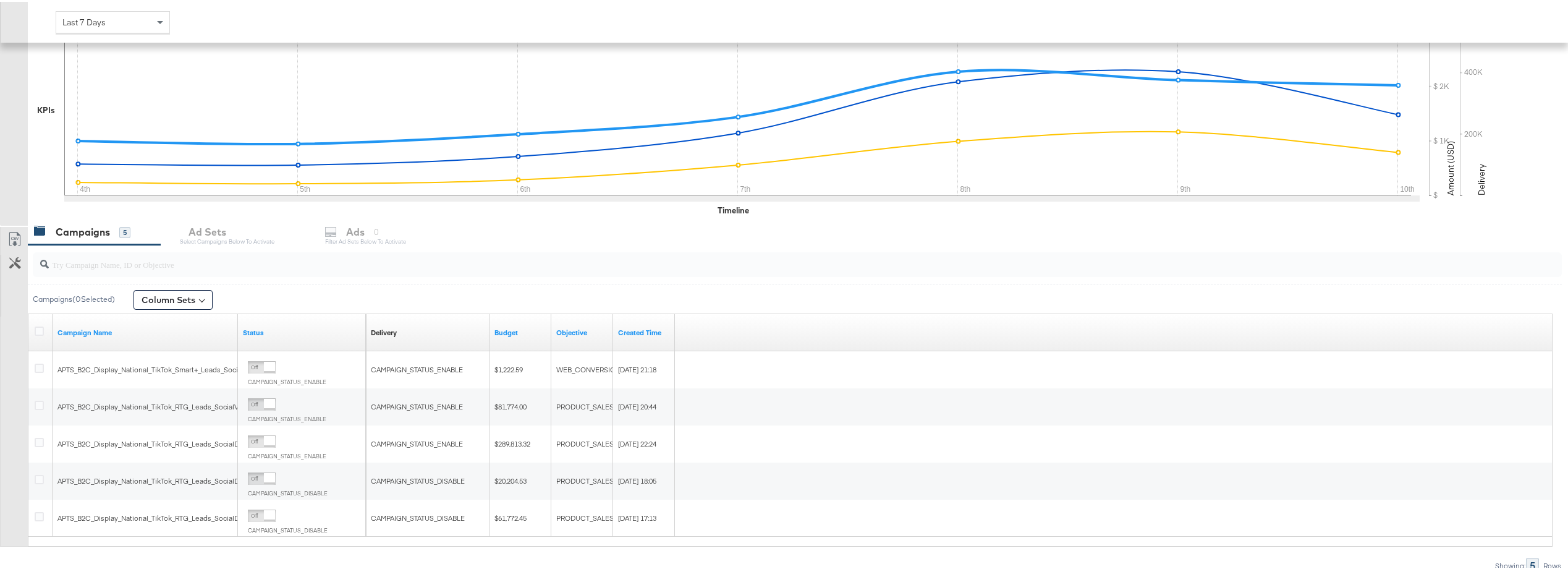 scroll, scrollTop: 247, scrollLeft: 0, axis: vertical 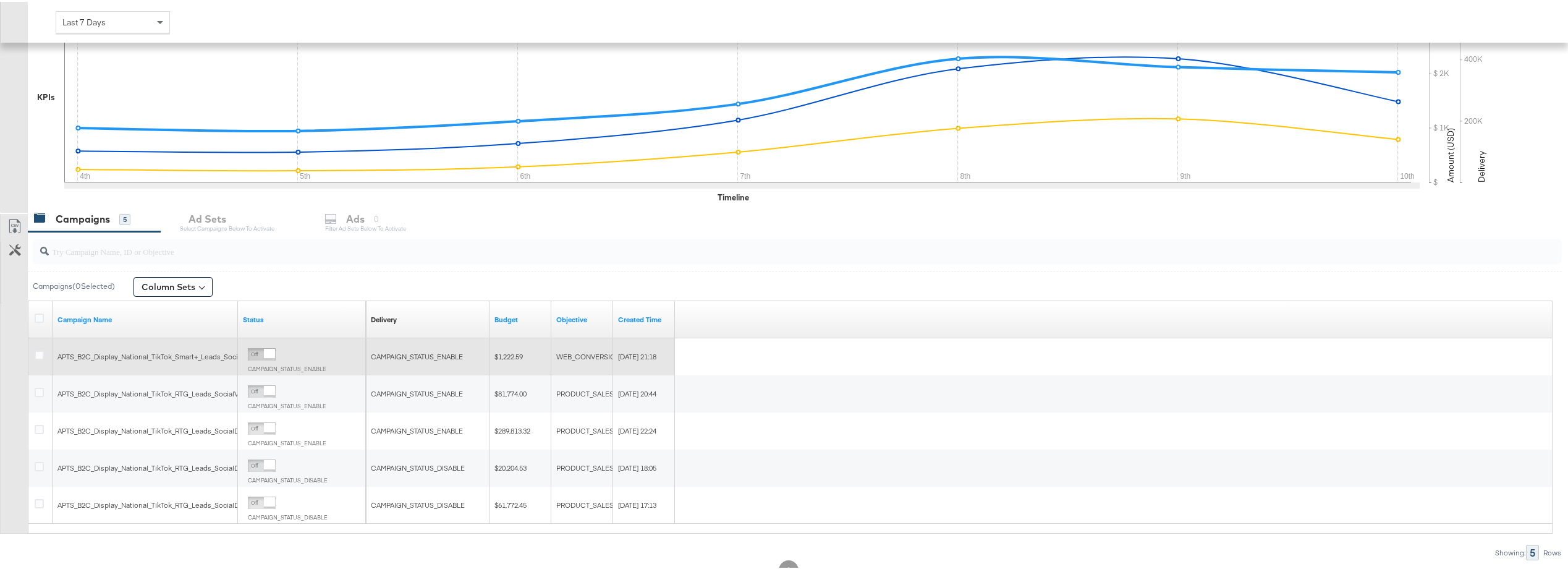 click on "APTS_B2C_Display_National_TikTok_Smart+_Leads_SocialVideo_alwayson_DiamondPlatinum_2025" at bounding box center (217, 354) 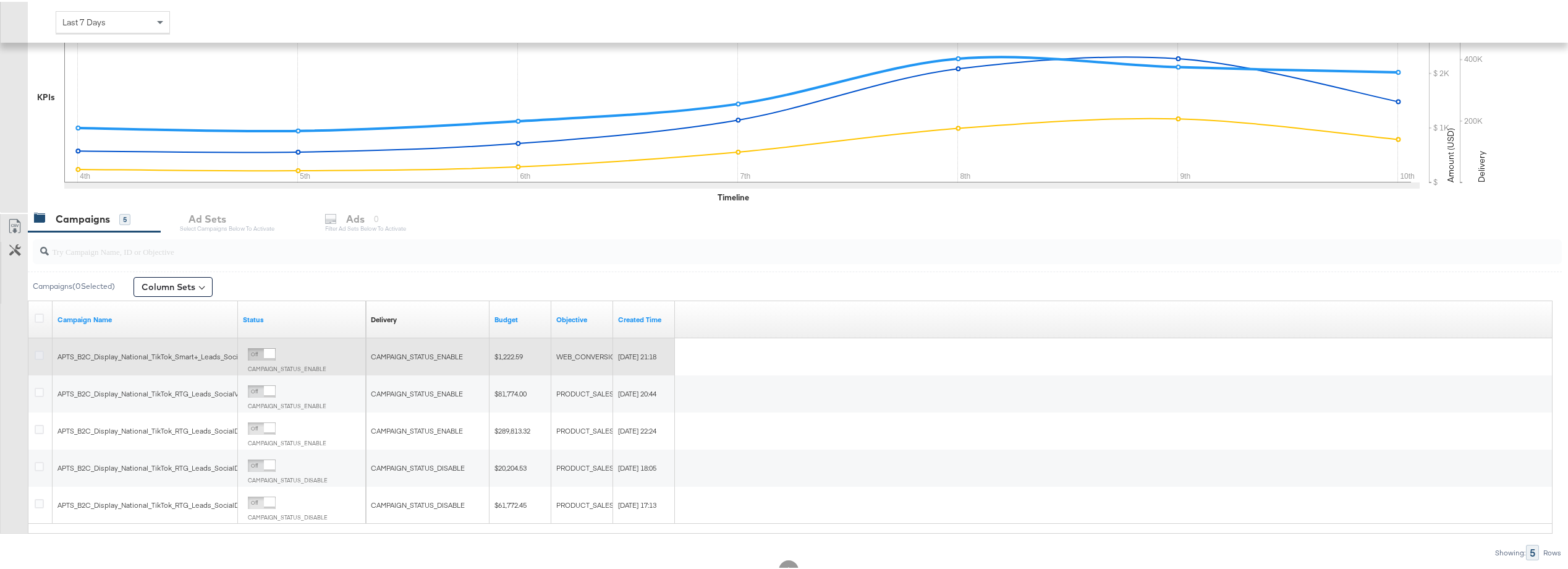 click at bounding box center (39, 353) 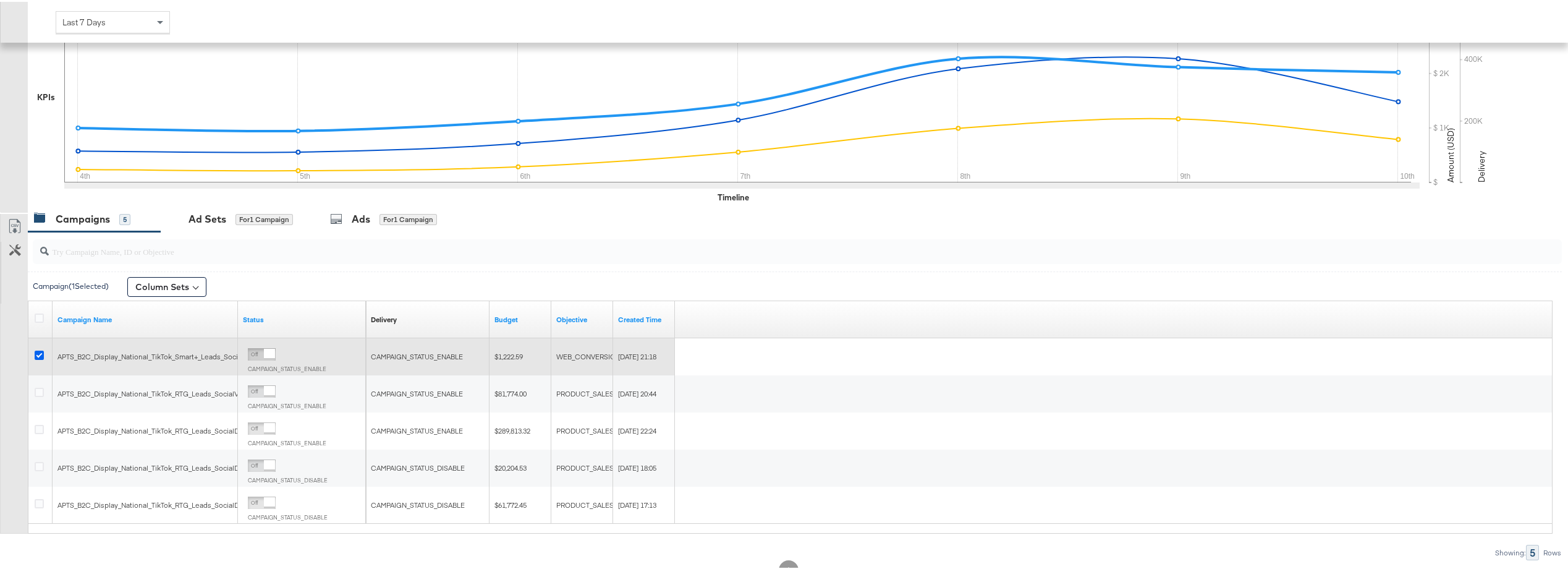 click at bounding box center (39, 353) 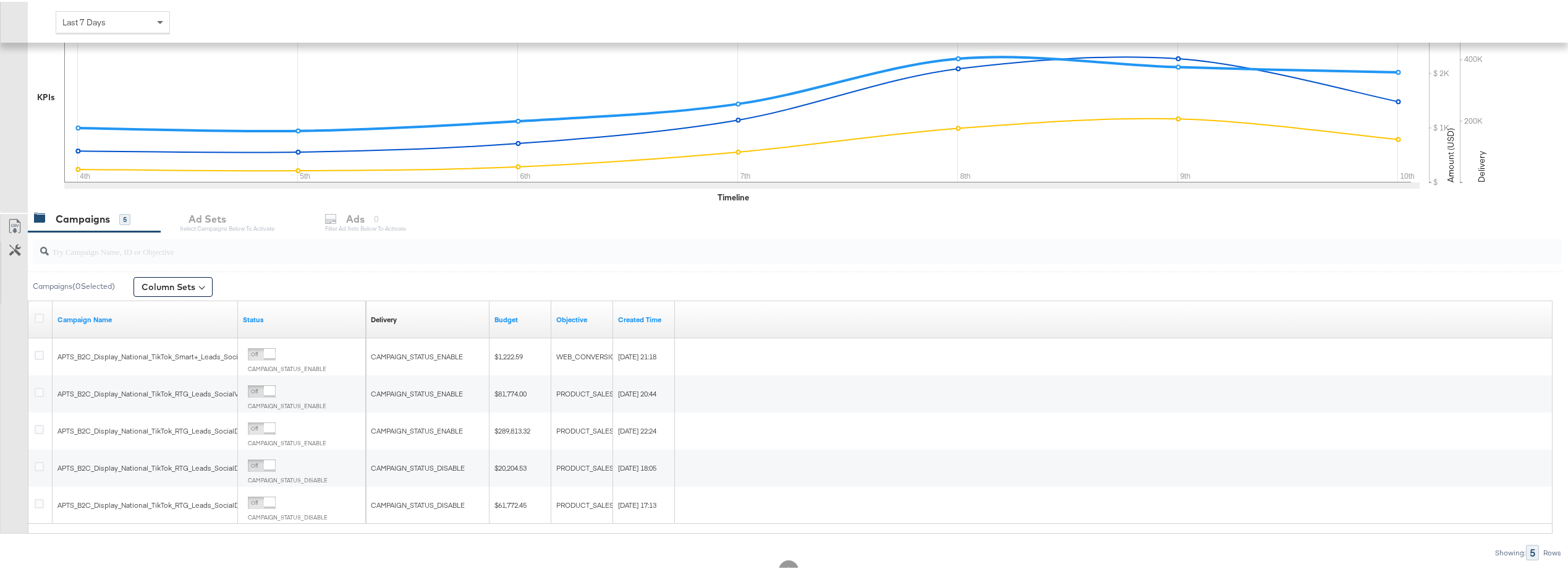 click on "Campaigns 5 Ad Sets Select Campaigns below to activate Ads 0 Filter Ad Sets below to activate" at bounding box center [802, 217] 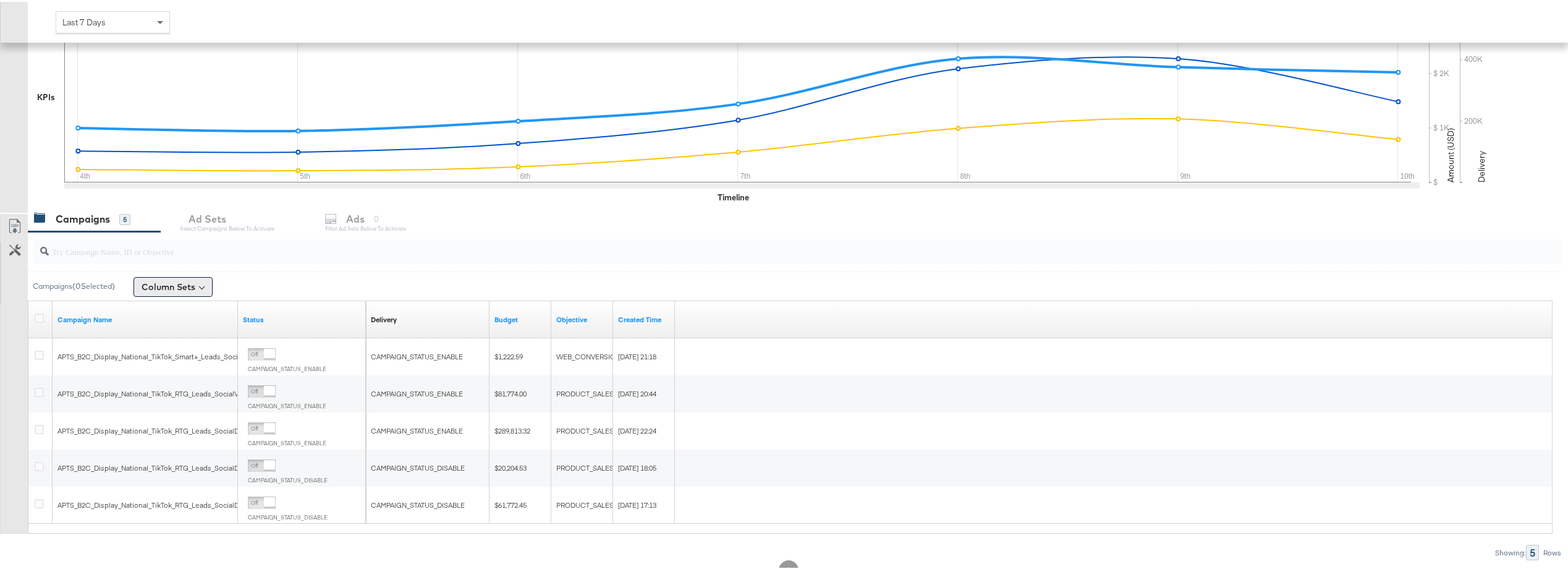 click on "Column Sets" at bounding box center (173, 285) 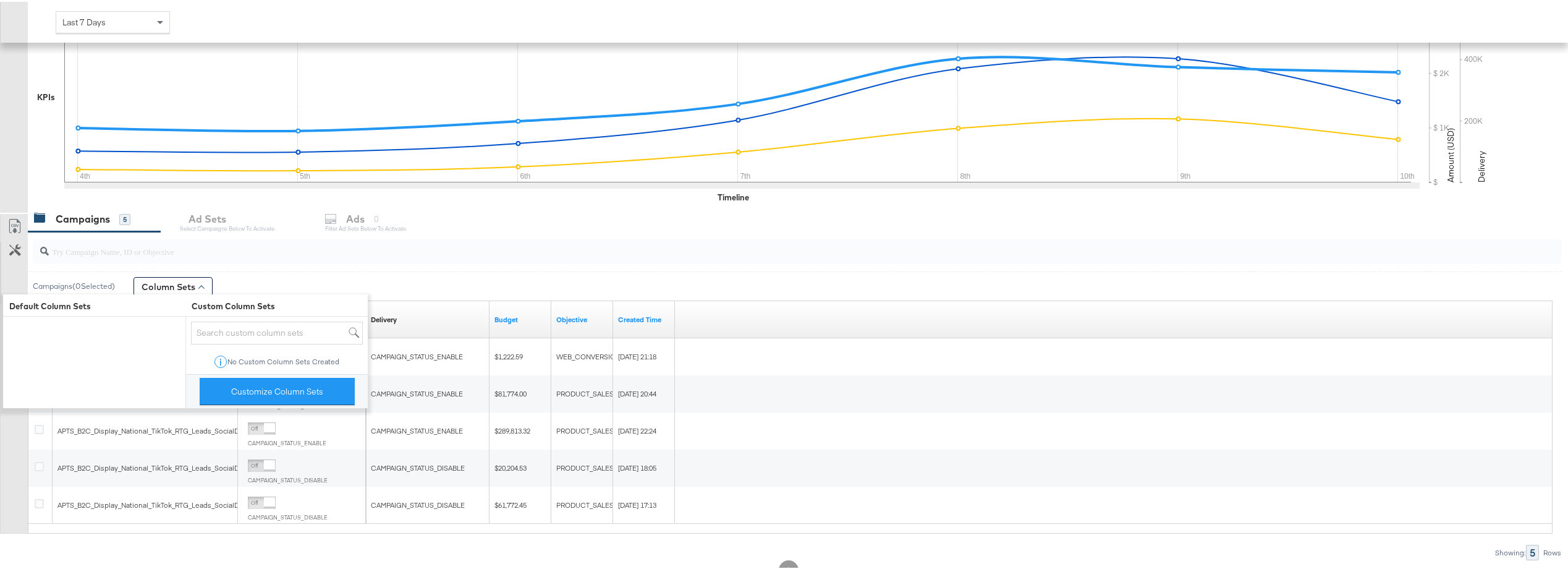 click at bounding box center (734, 244) 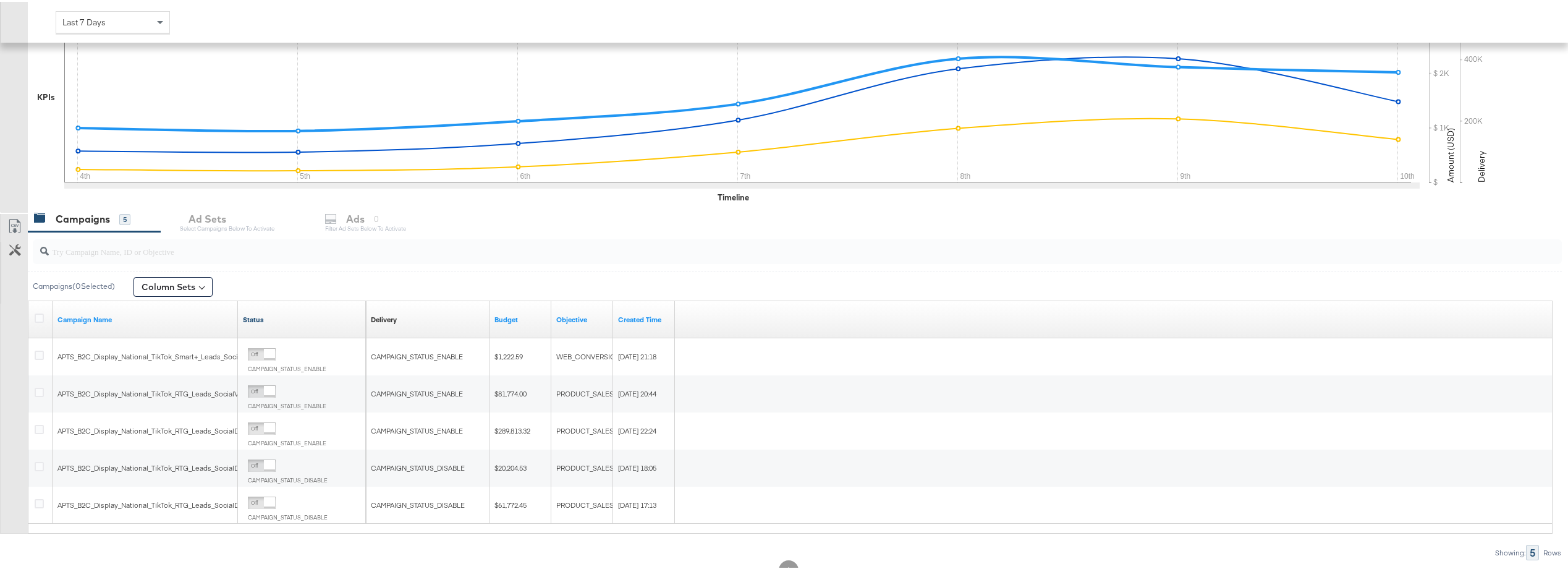 click on "Status" at bounding box center (302, 318) 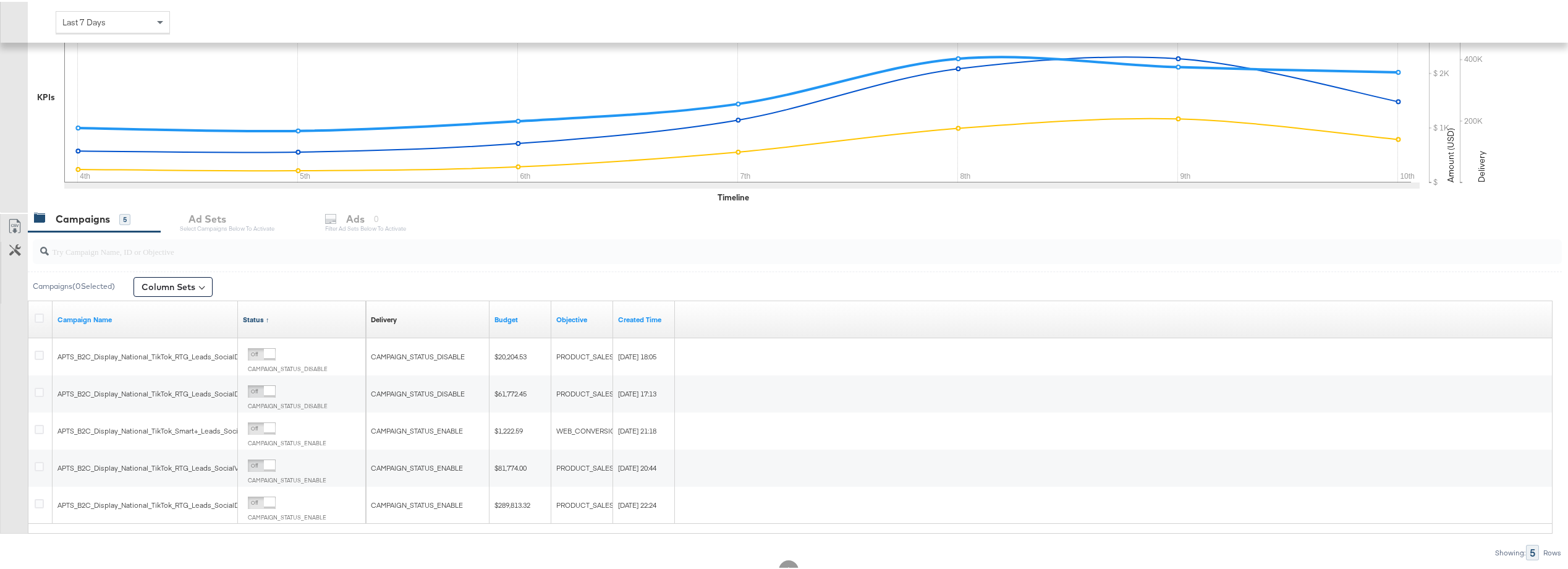 click on "Status   ↑" at bounding box center (302, 318) 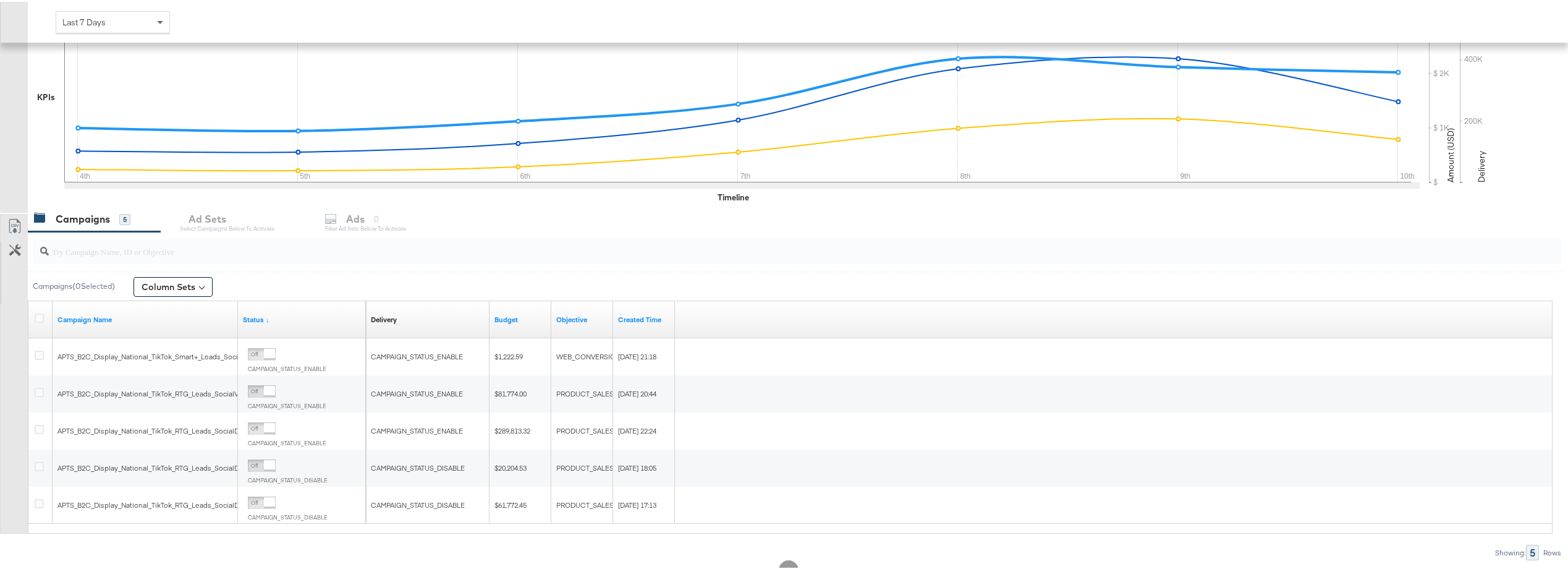 click on "Campaigns 5 Ad Sets Select Campaigns below to activate Ads 0 Filter Ad Sets below to activate" at bounding box center (802, 217) 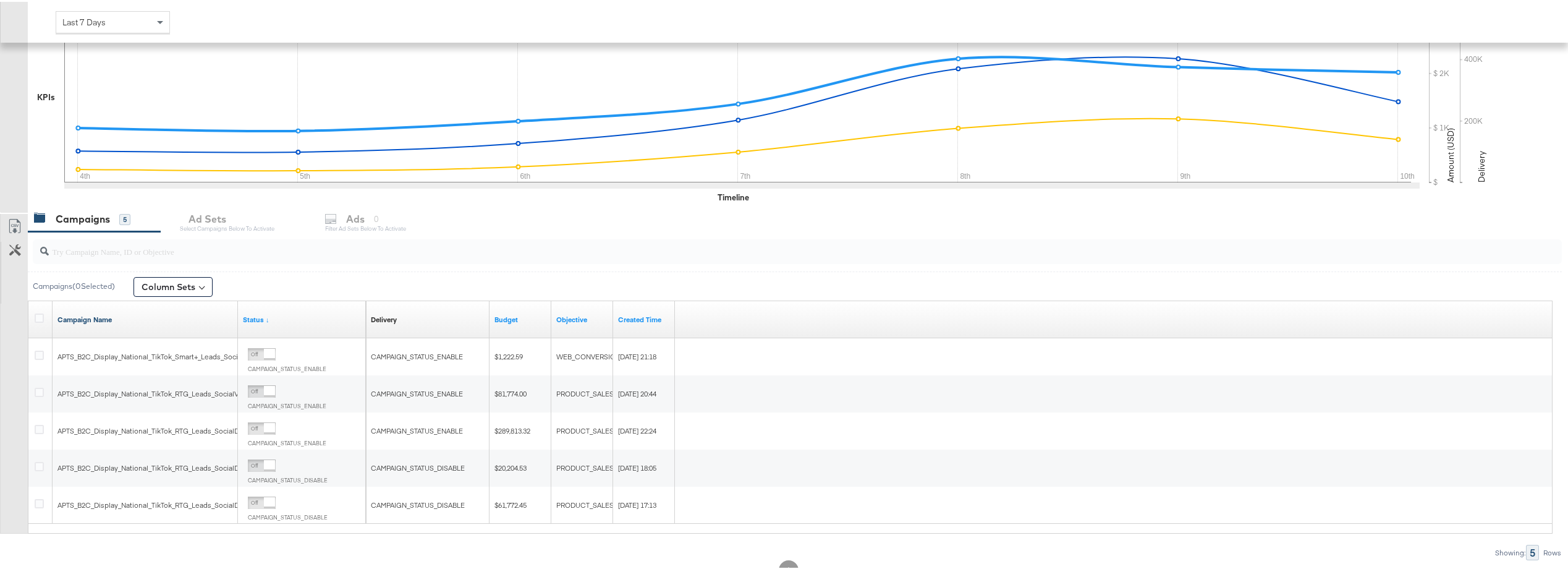 click on "Campaign Name" at bounding box center [145, 318] 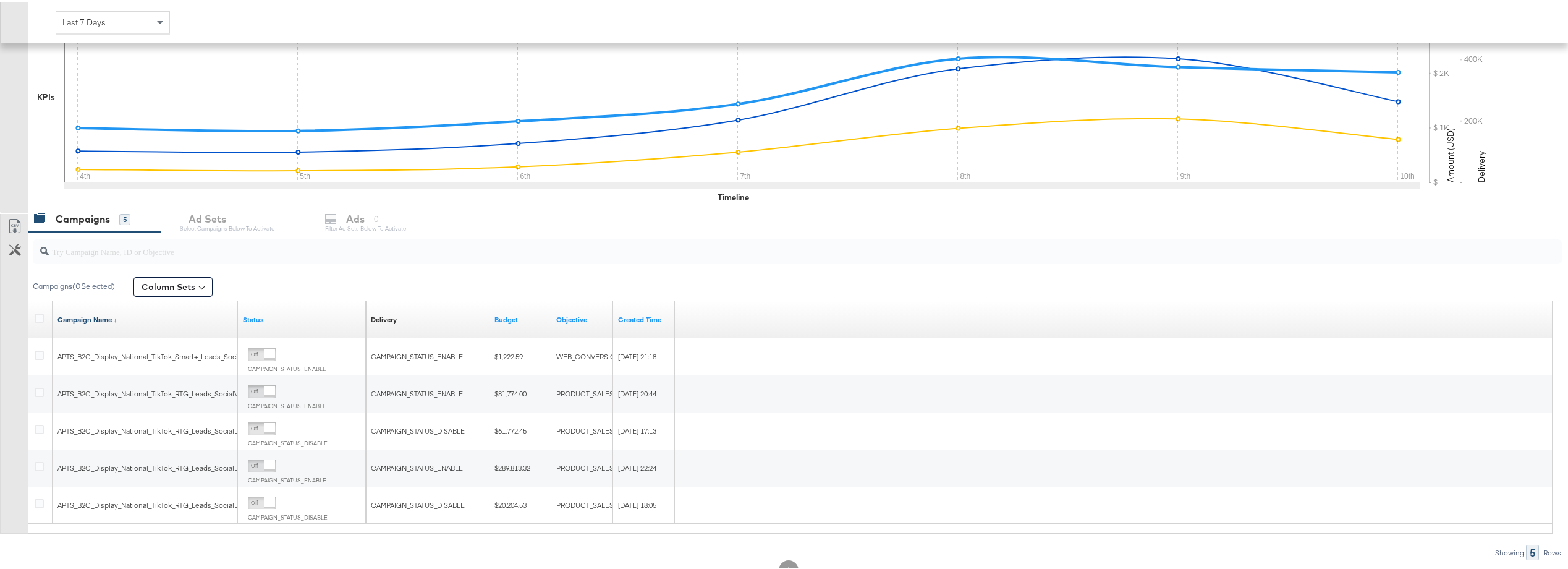 click on "Campaign Name   ↓" at bounding box center (145, 318) 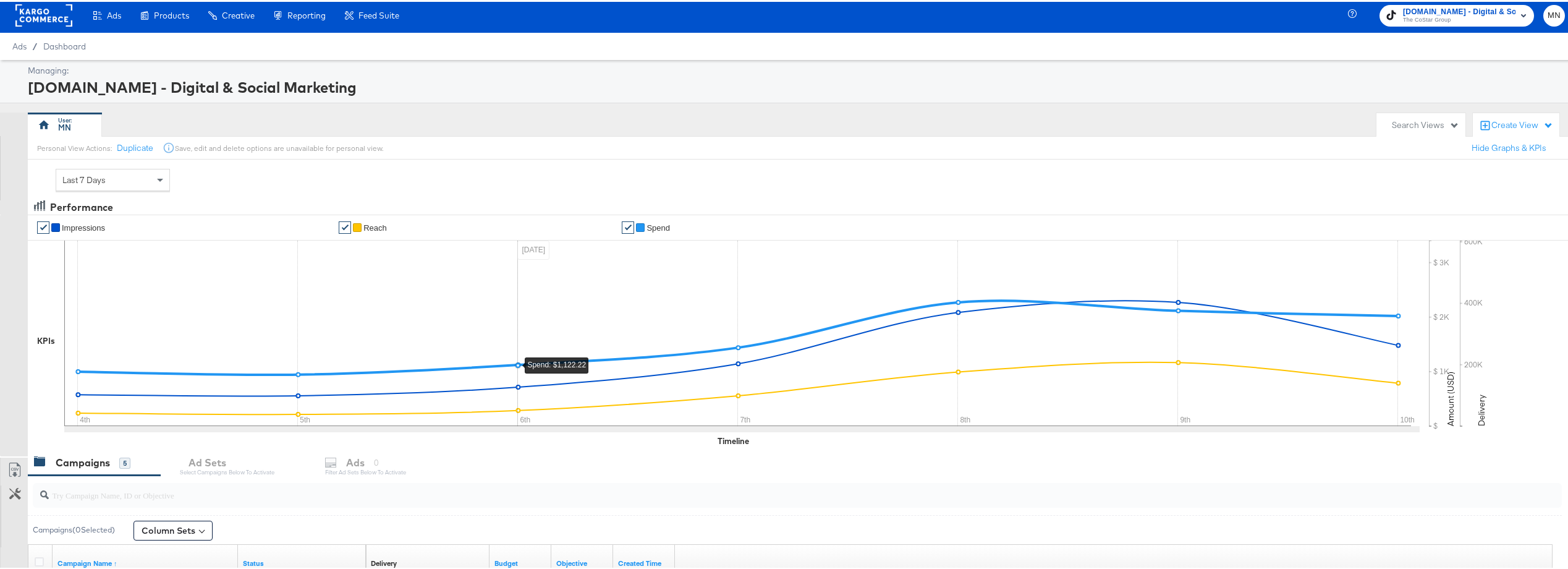 scroll, scrollTop: 0, scrollLeft: 0, axis: both 